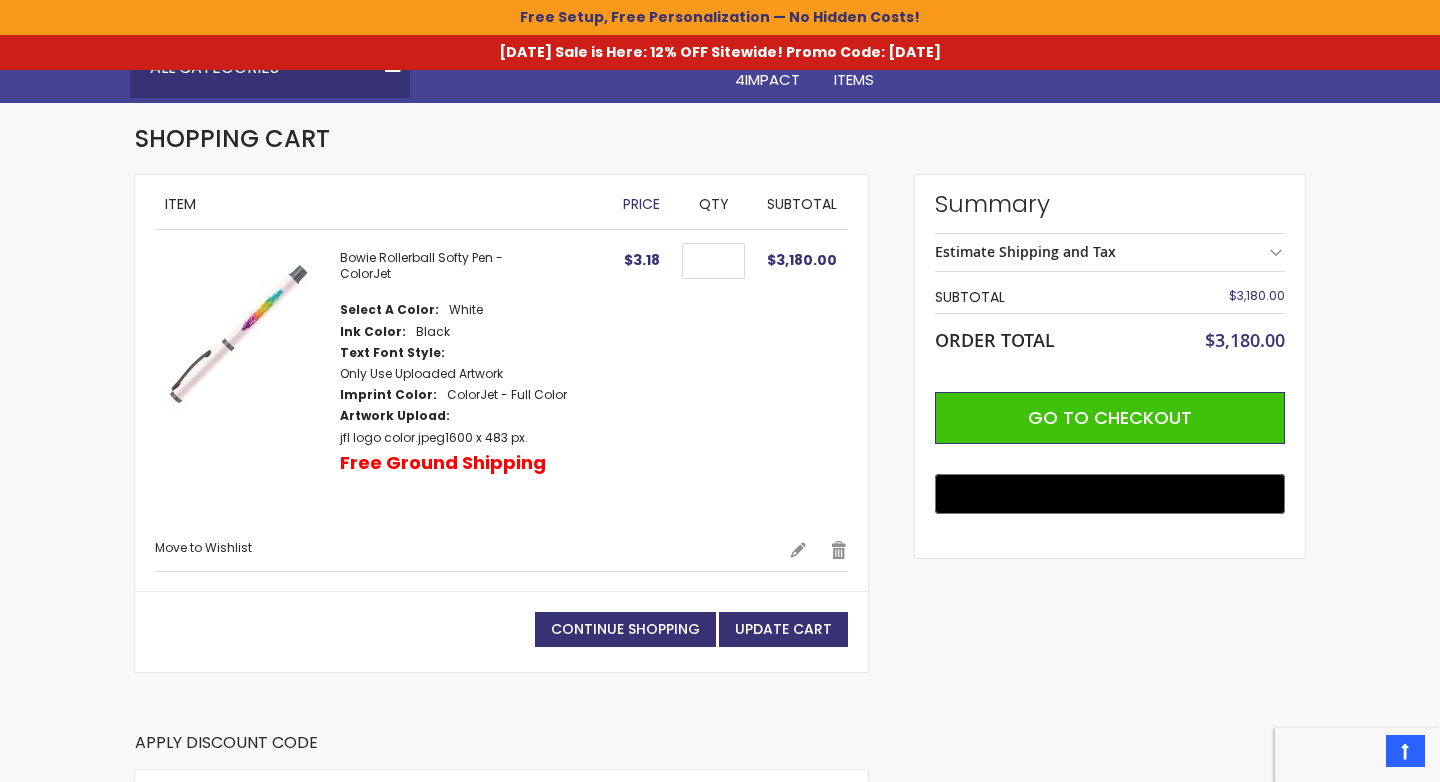 scroll, scrollTop: 0, scrollLeft: 0, axis: both 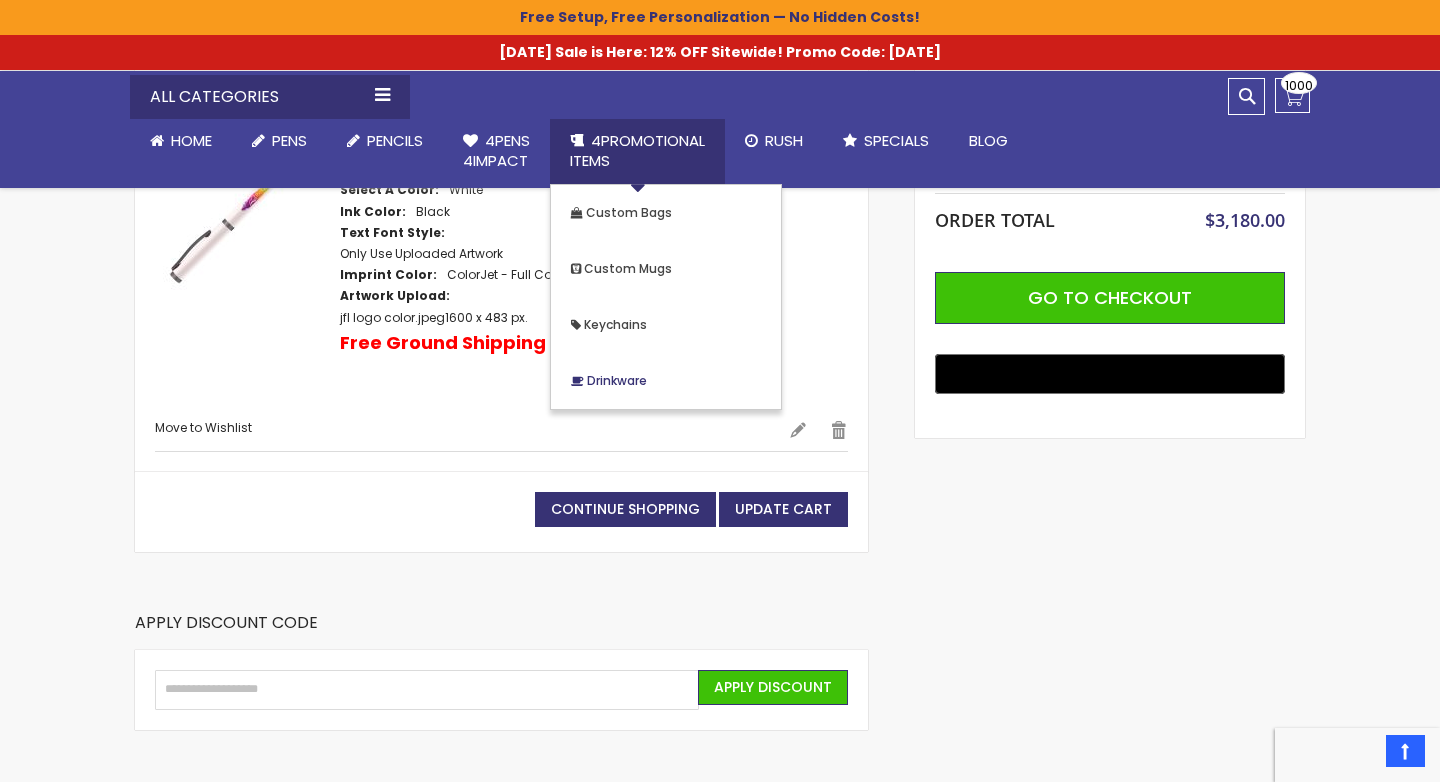click on "Drinkware" at bounding box center (617, 380) 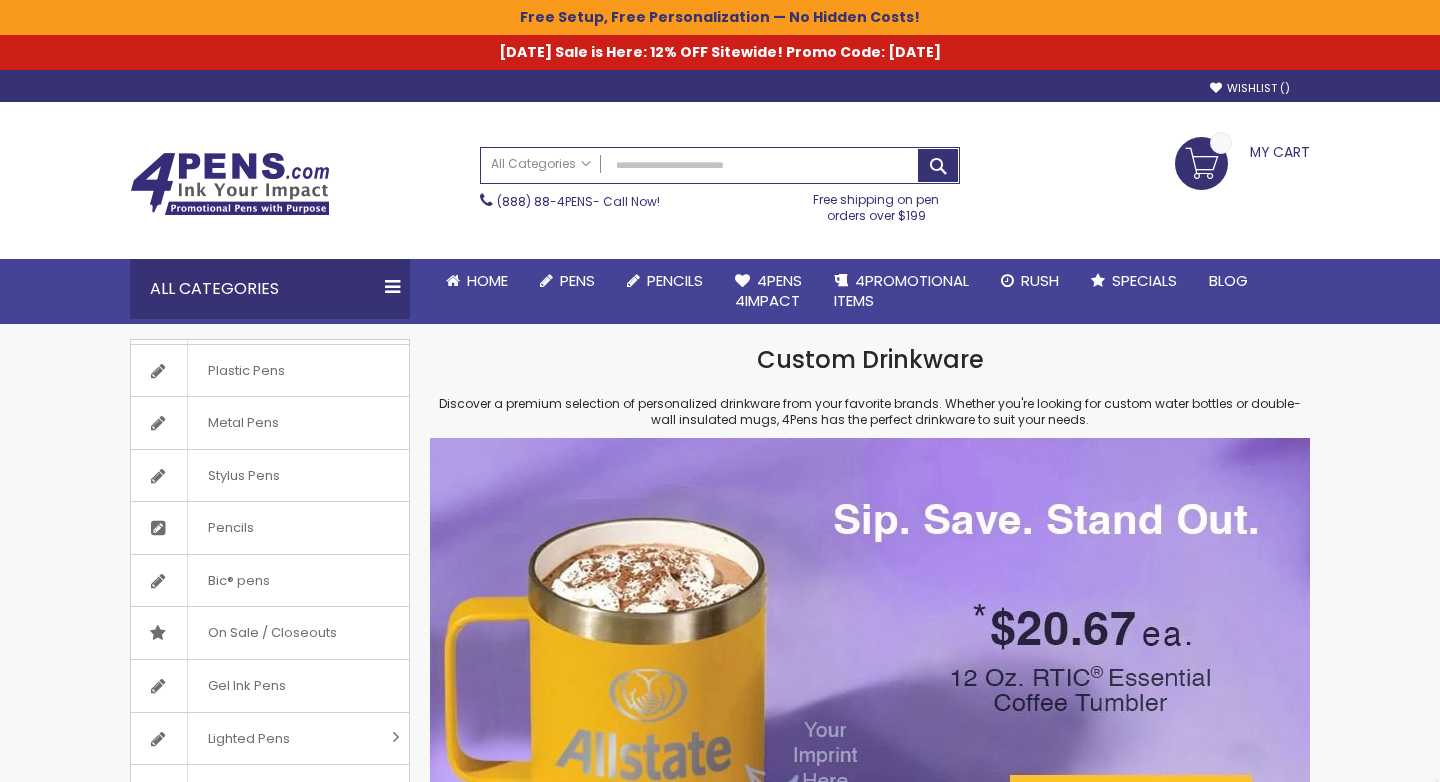 scroll, scrollTop: 0, scrollLeft: 0, axis: both 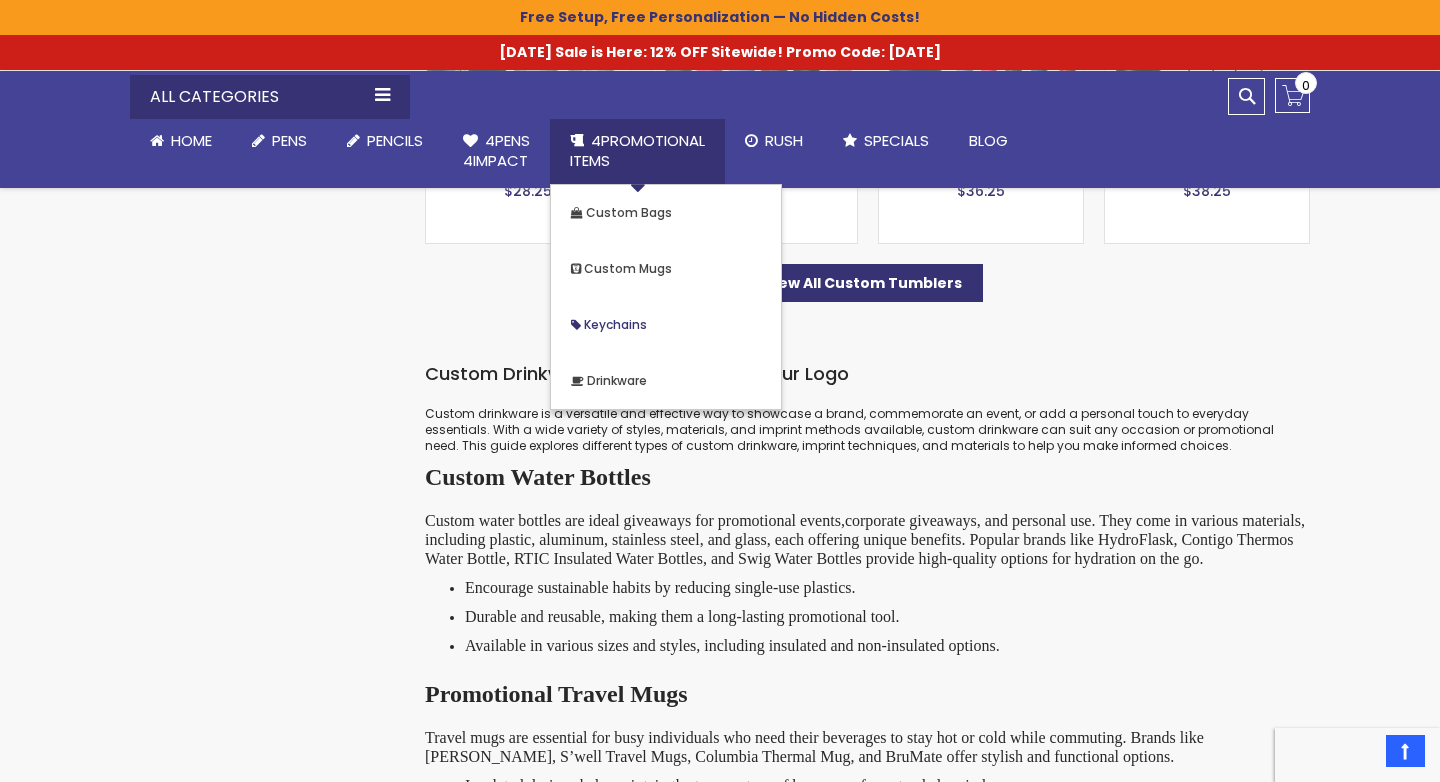 click on "Keychains" at bounding box center [615, 324] 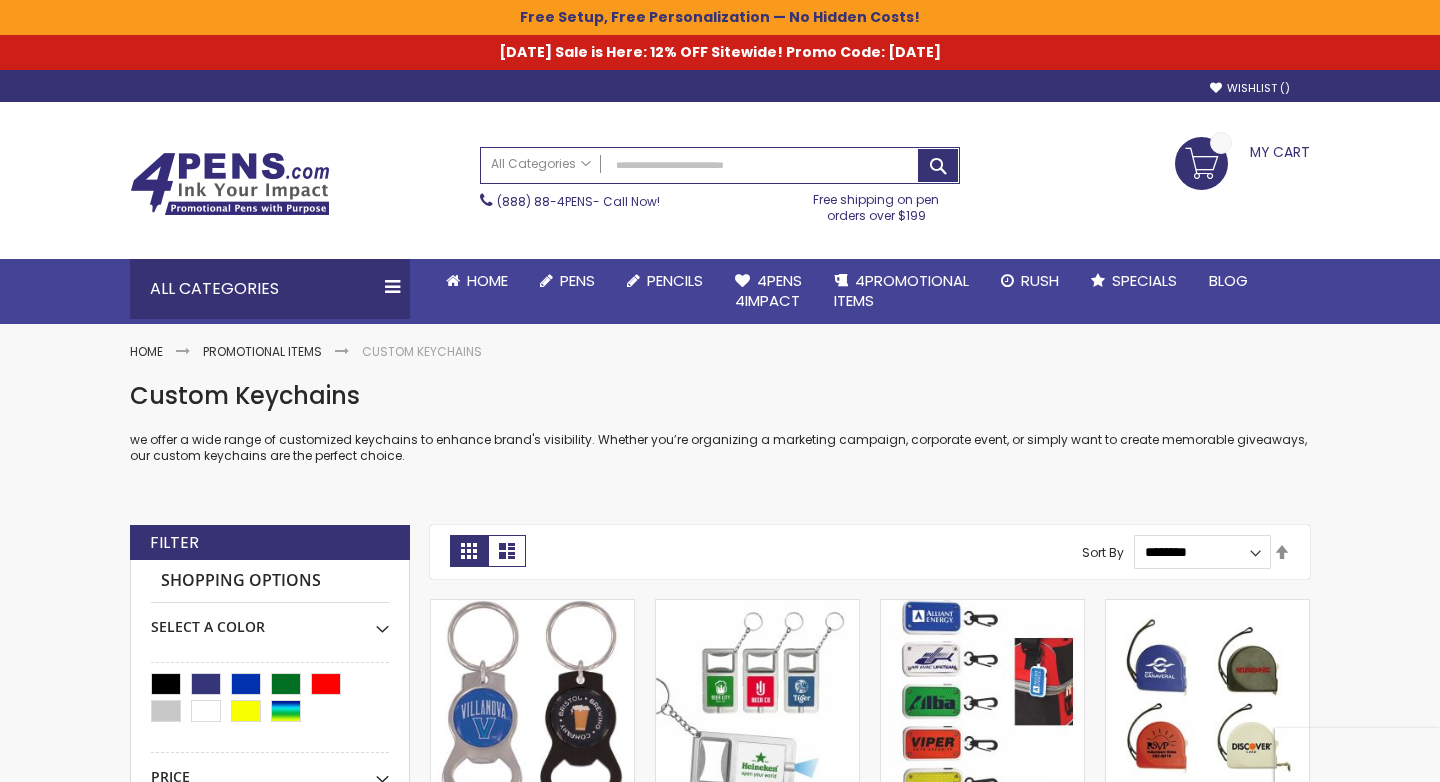 scroll, scrollTop: 0, scrollLeft: 0, axis: both 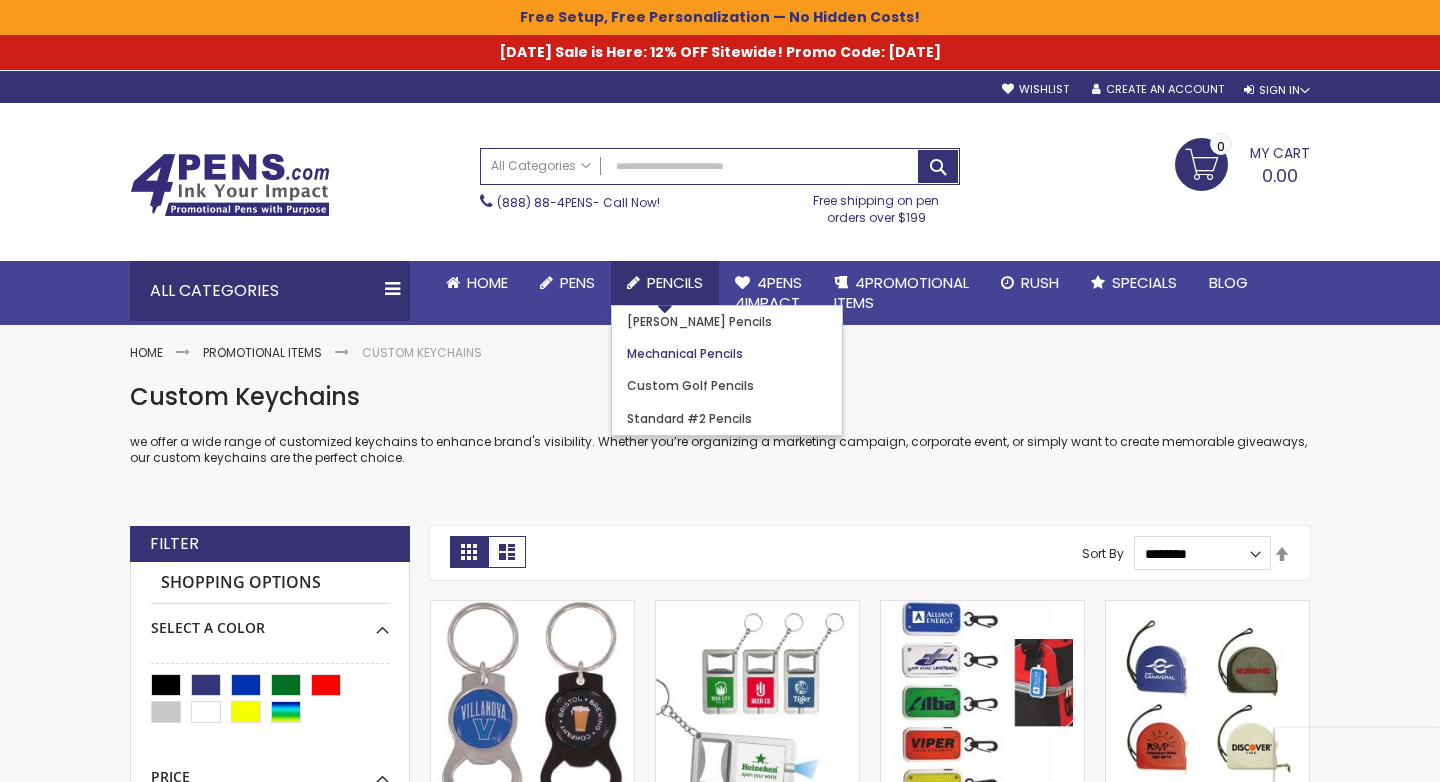 click on "Mechanical Pencils" at bounding box center [685, 353] 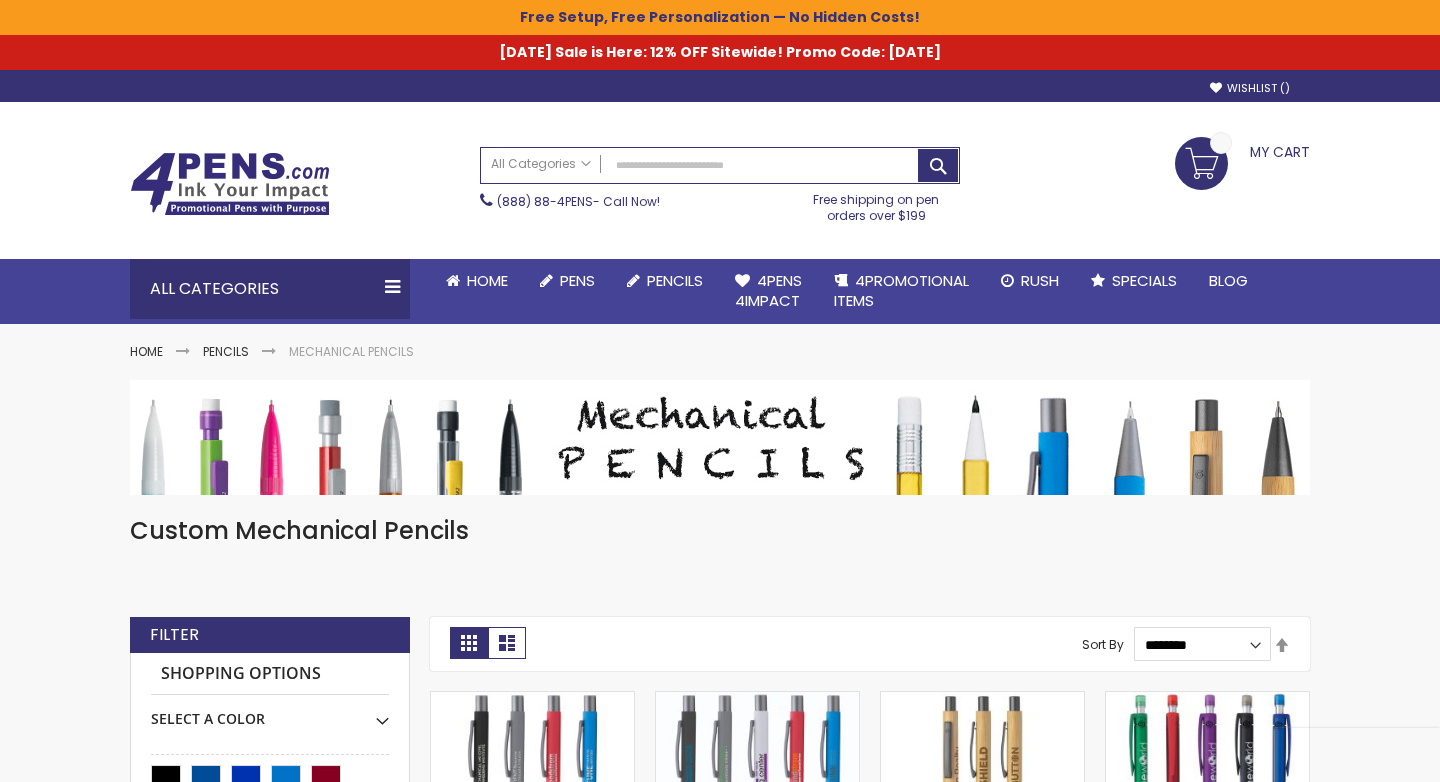 scroll, scrollTop: 0, scrollLeft: 0, axis: both 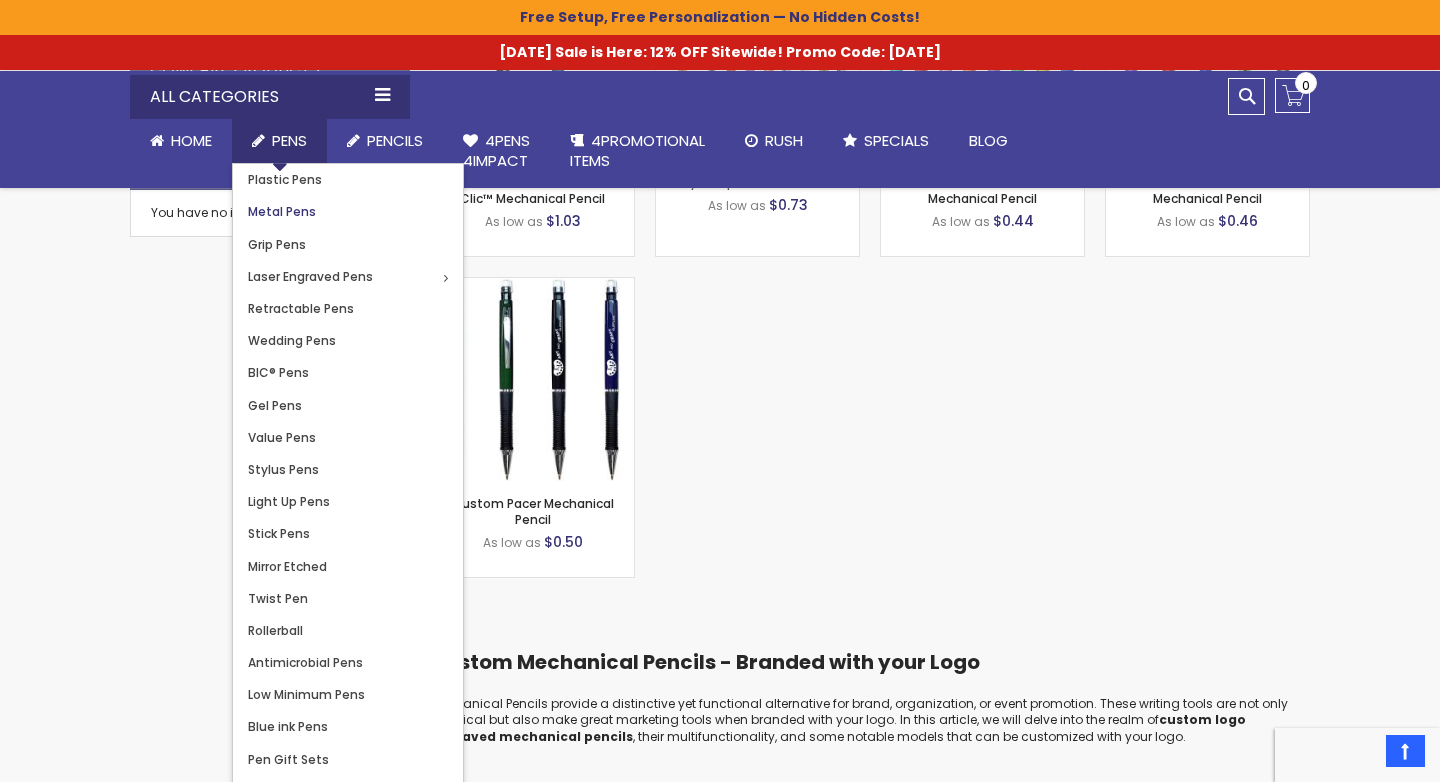 click on "Metal Pens" at bounding box center (282, 211) 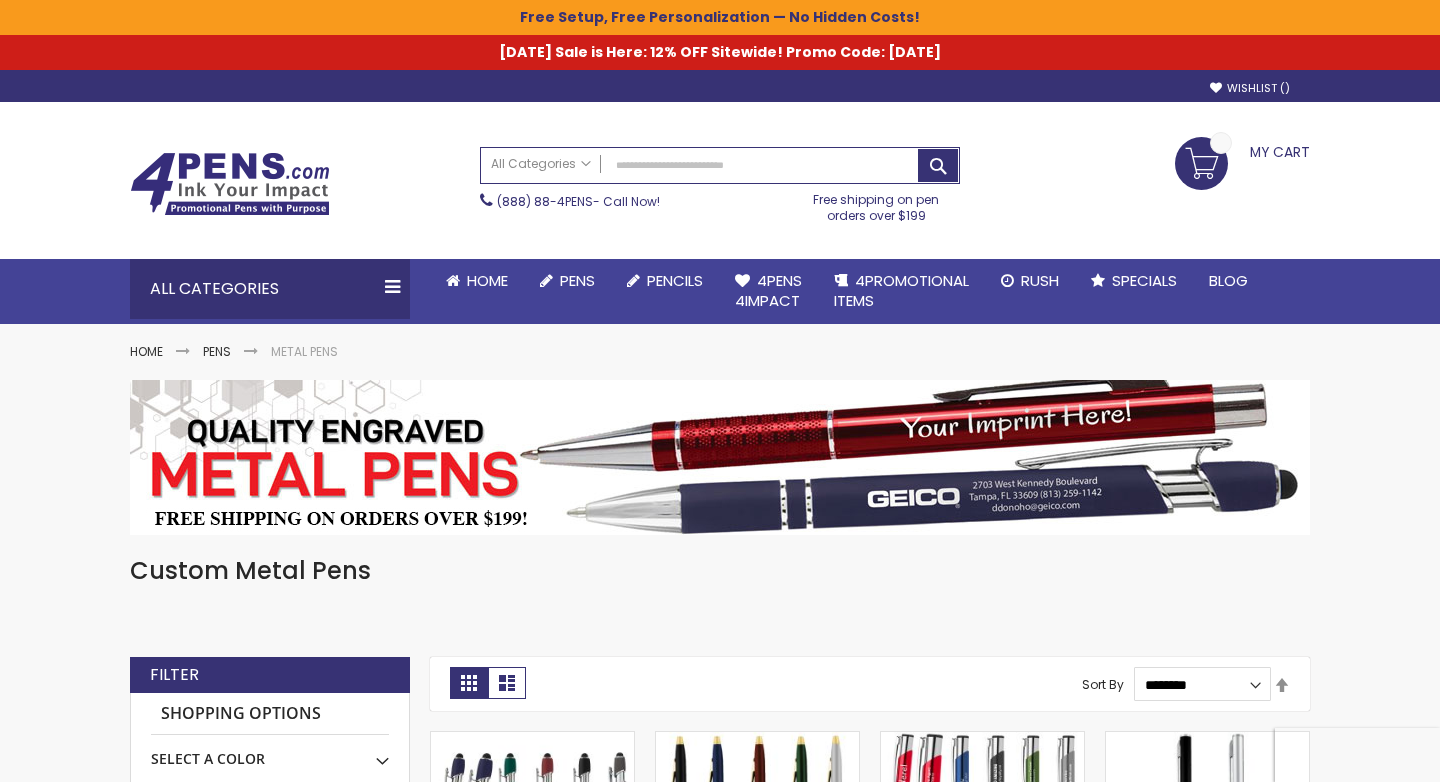 scroll, scrollTop: 0, scrollLeft: 0, axis: both 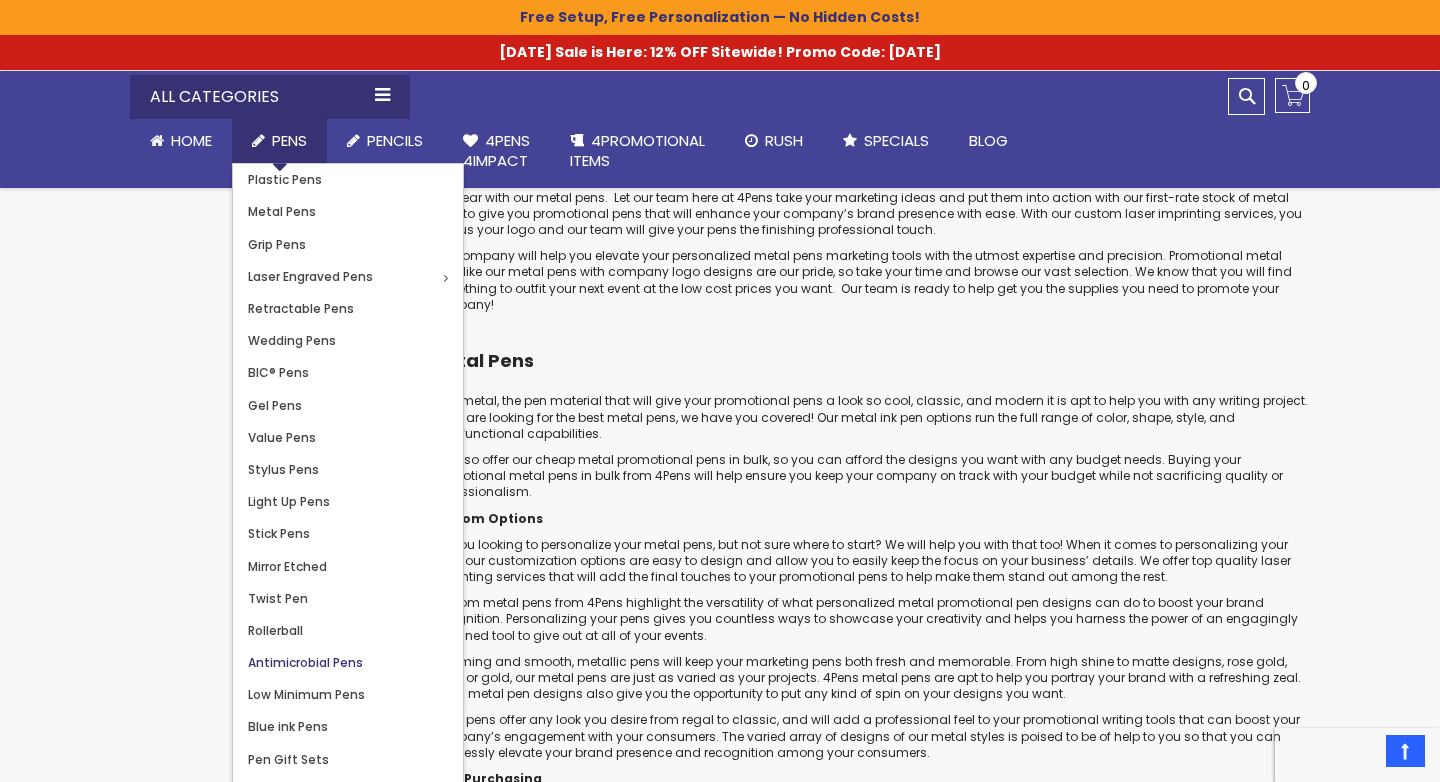 click on "Antimicrobial Pens" at bounding box center [305, 662] 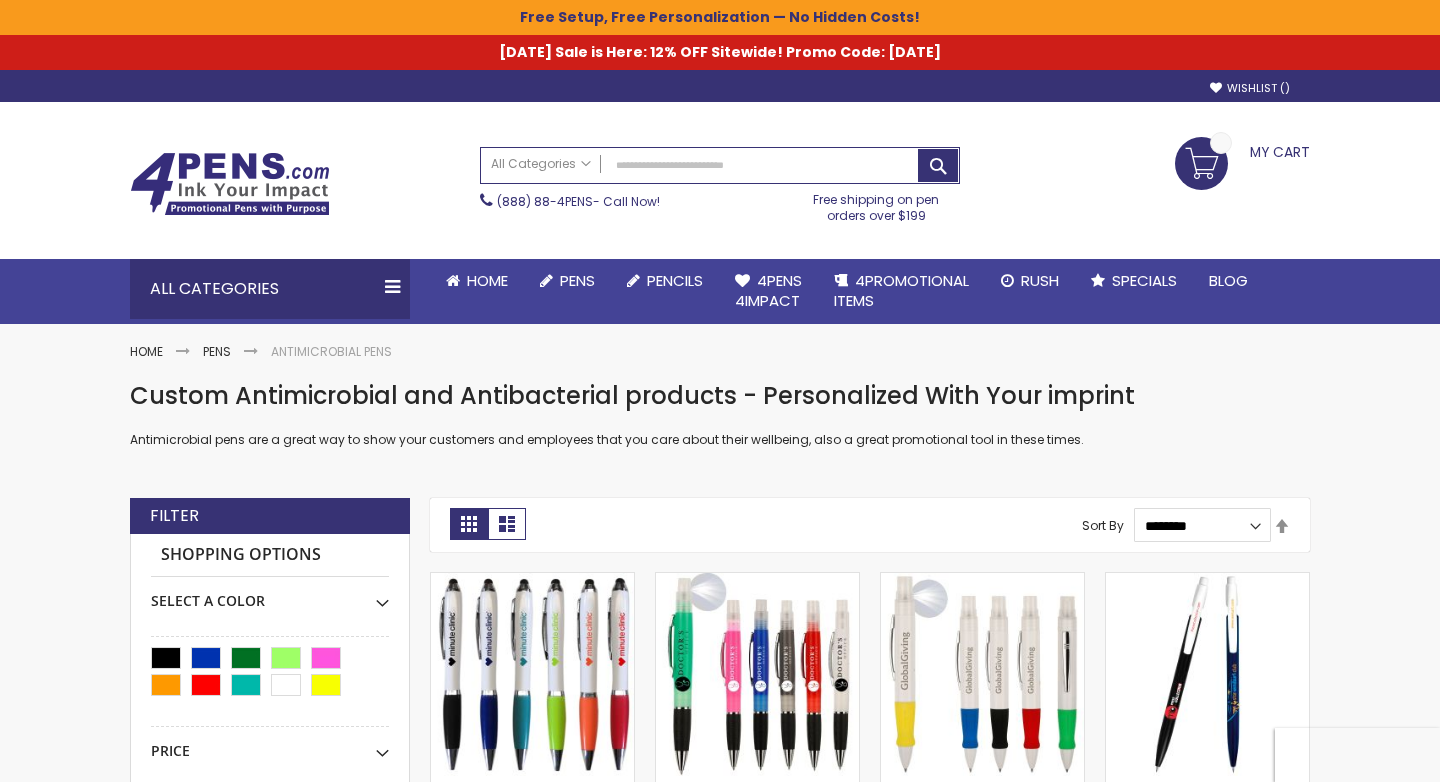 scroll, scrollTop: 0, scrollLeft: 0, axis: both 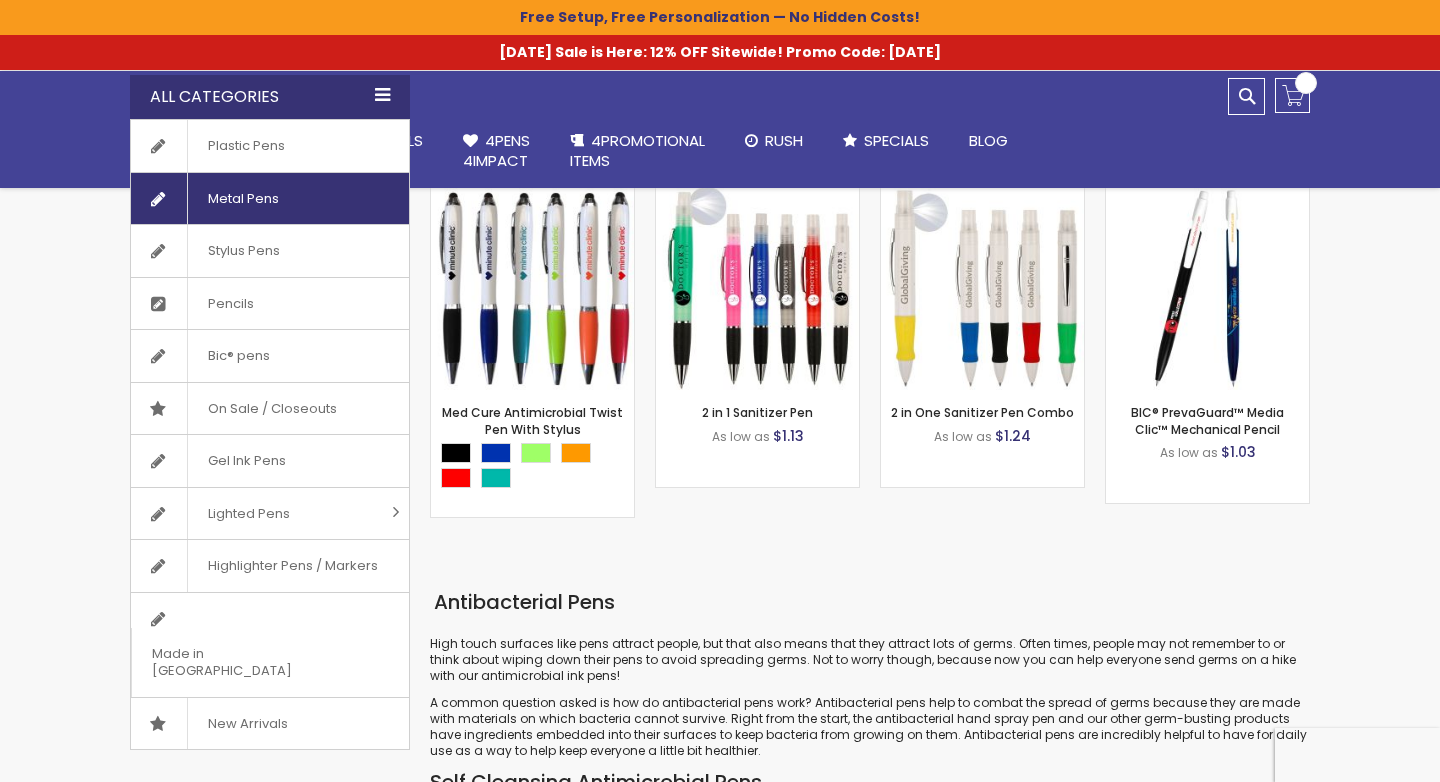 click on "Metal Pens" 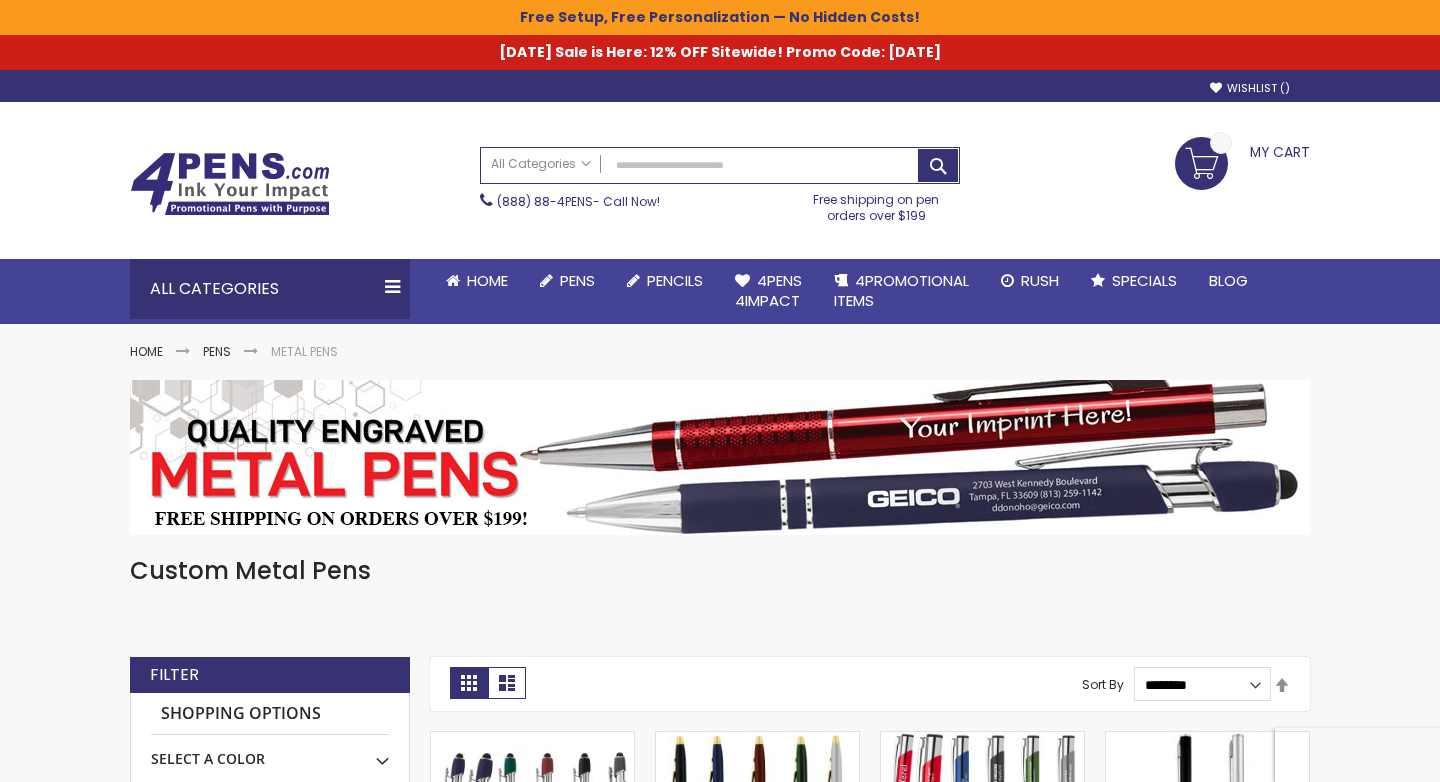 scroll, scrollTop: 0, scrollLeft: 0, axis: both 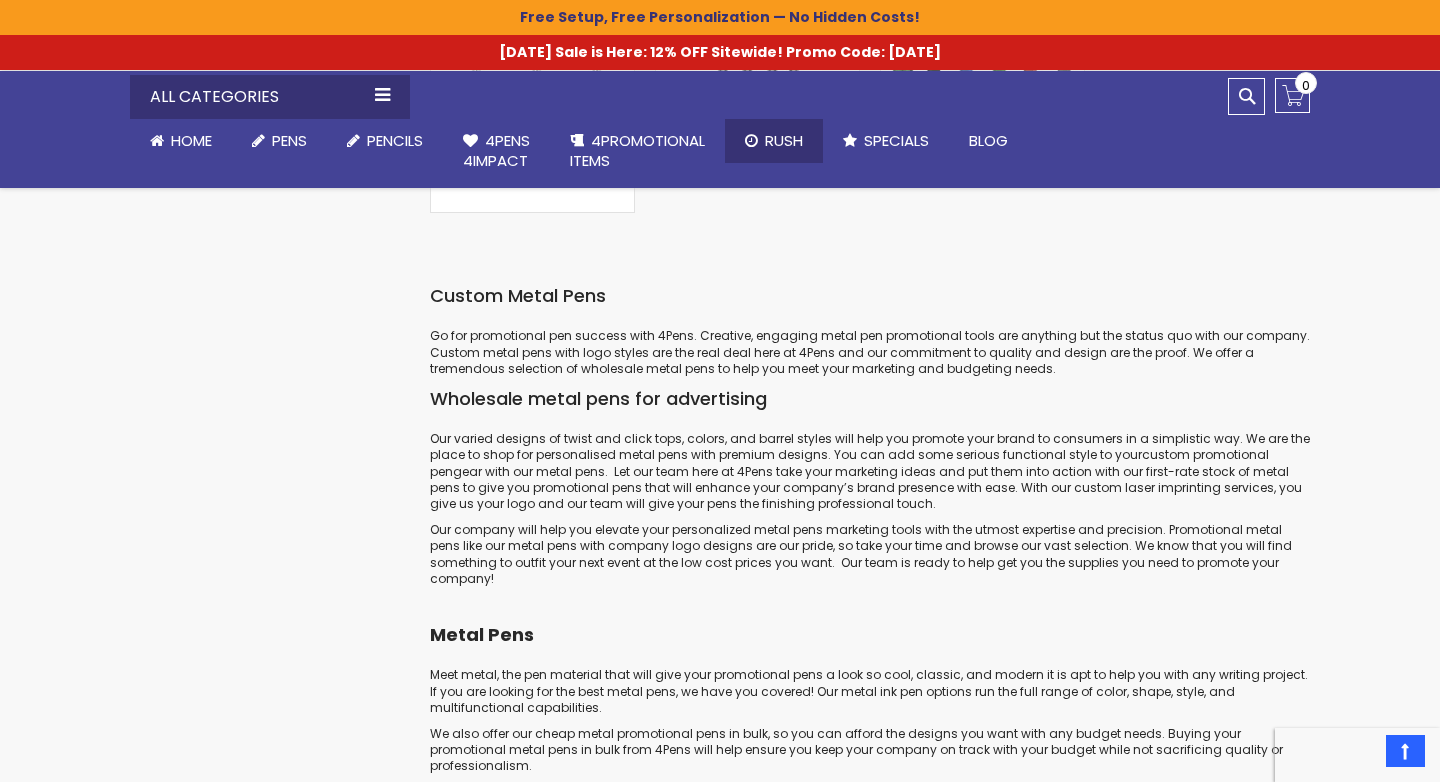 click on "Rush" at bounding box center [784, 140] 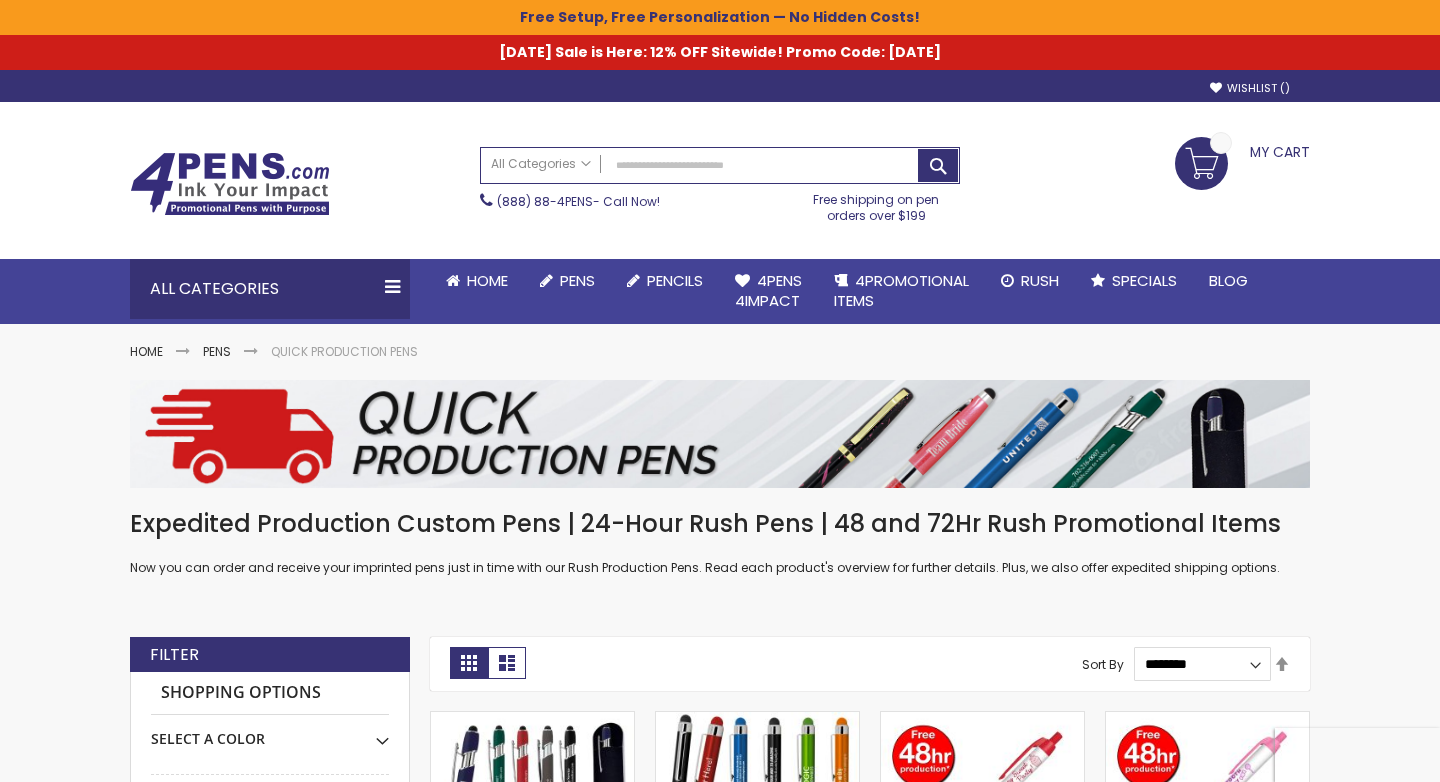scroll, scrollTop: 0, scrollLeft: 0, axis: both 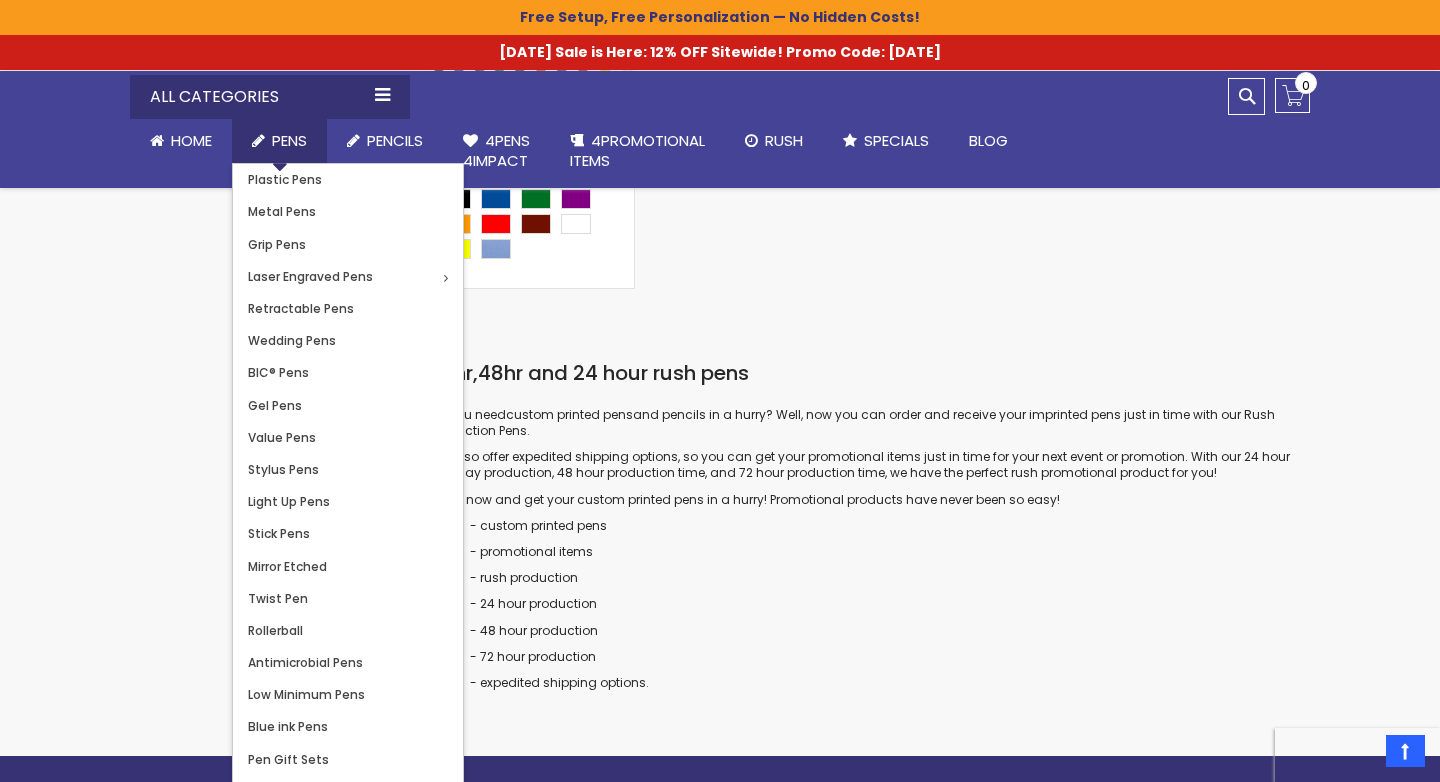 click on "Low Minimum Pens" at bounding box center (348, 695) 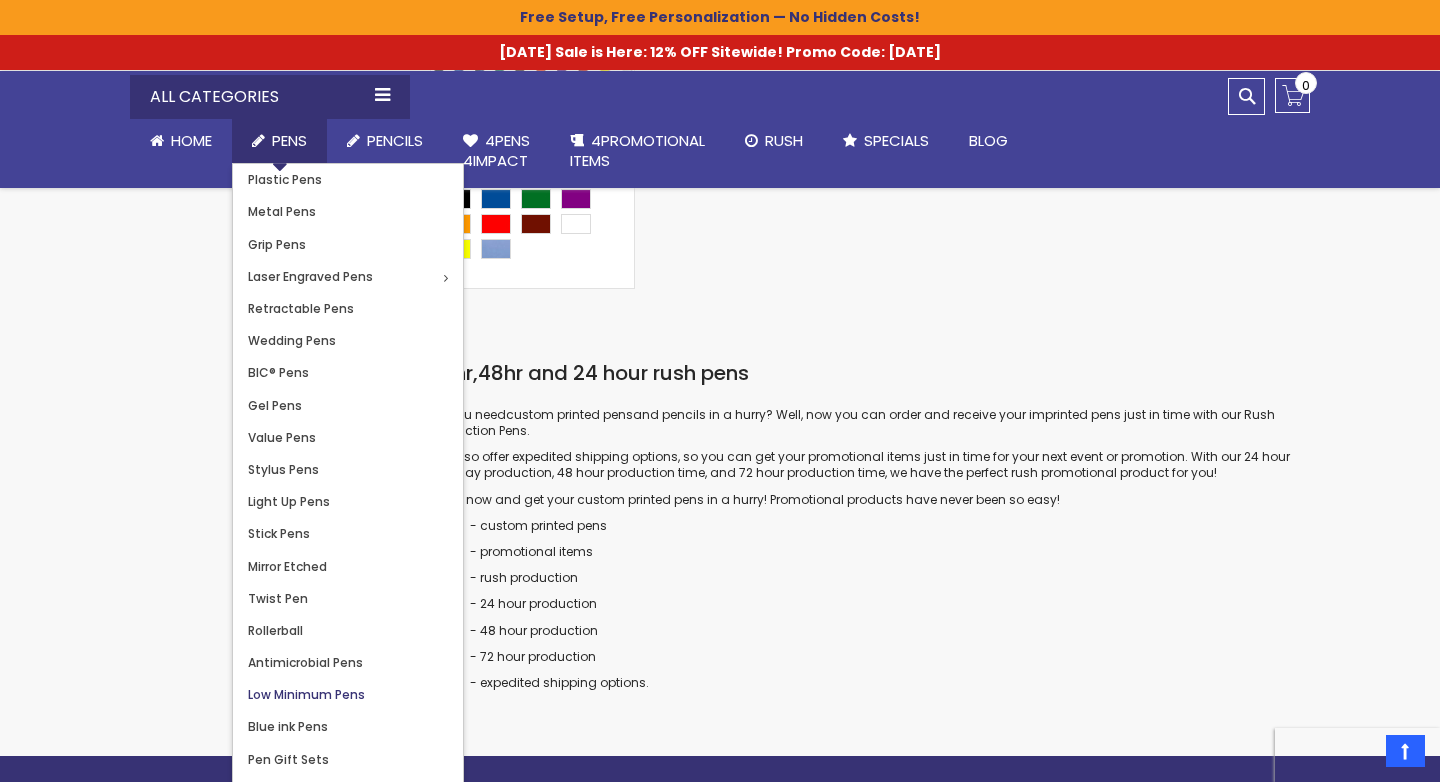 click on "Low Minimum Pens" at bounding box center [306, 694] 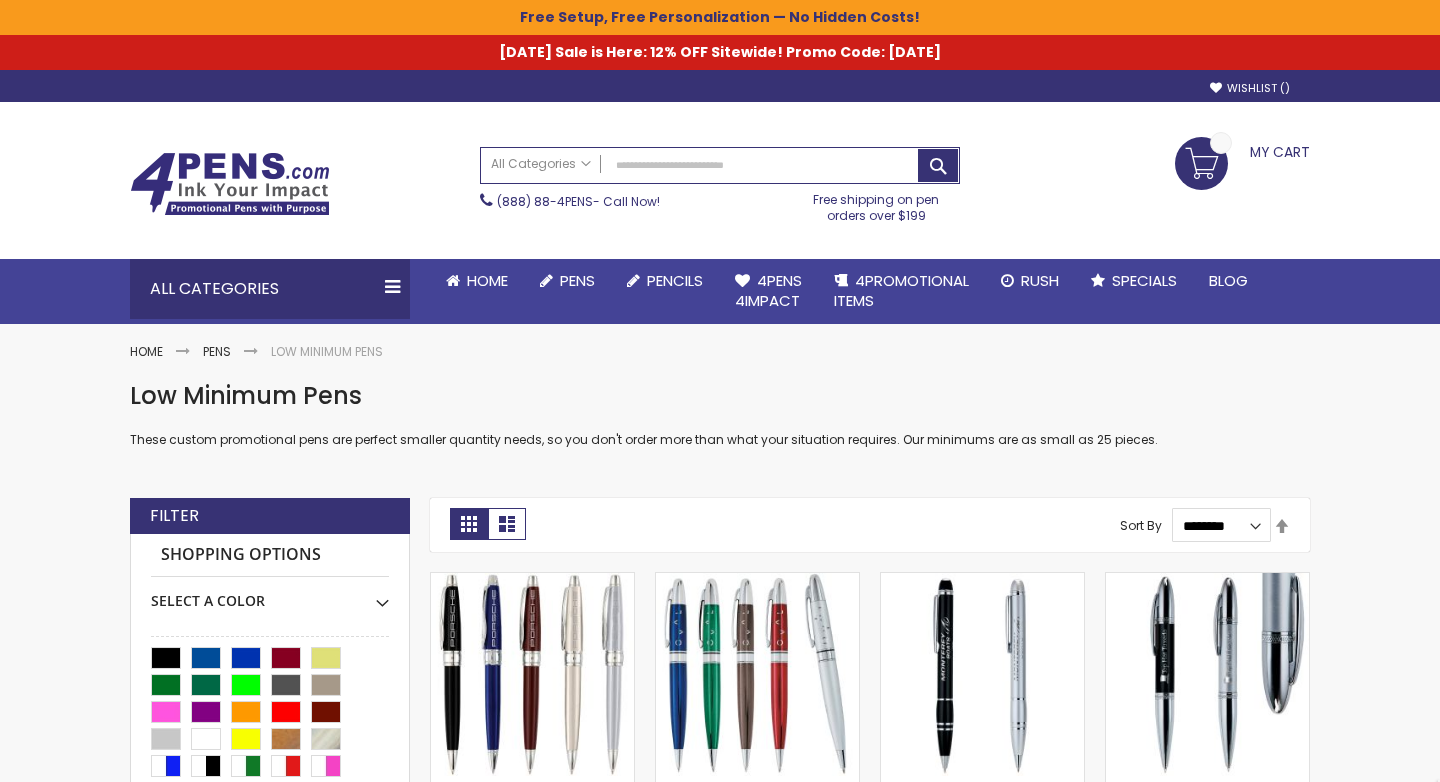 scroll, scrollTop: 0, scrollLeft: 0, axis: both 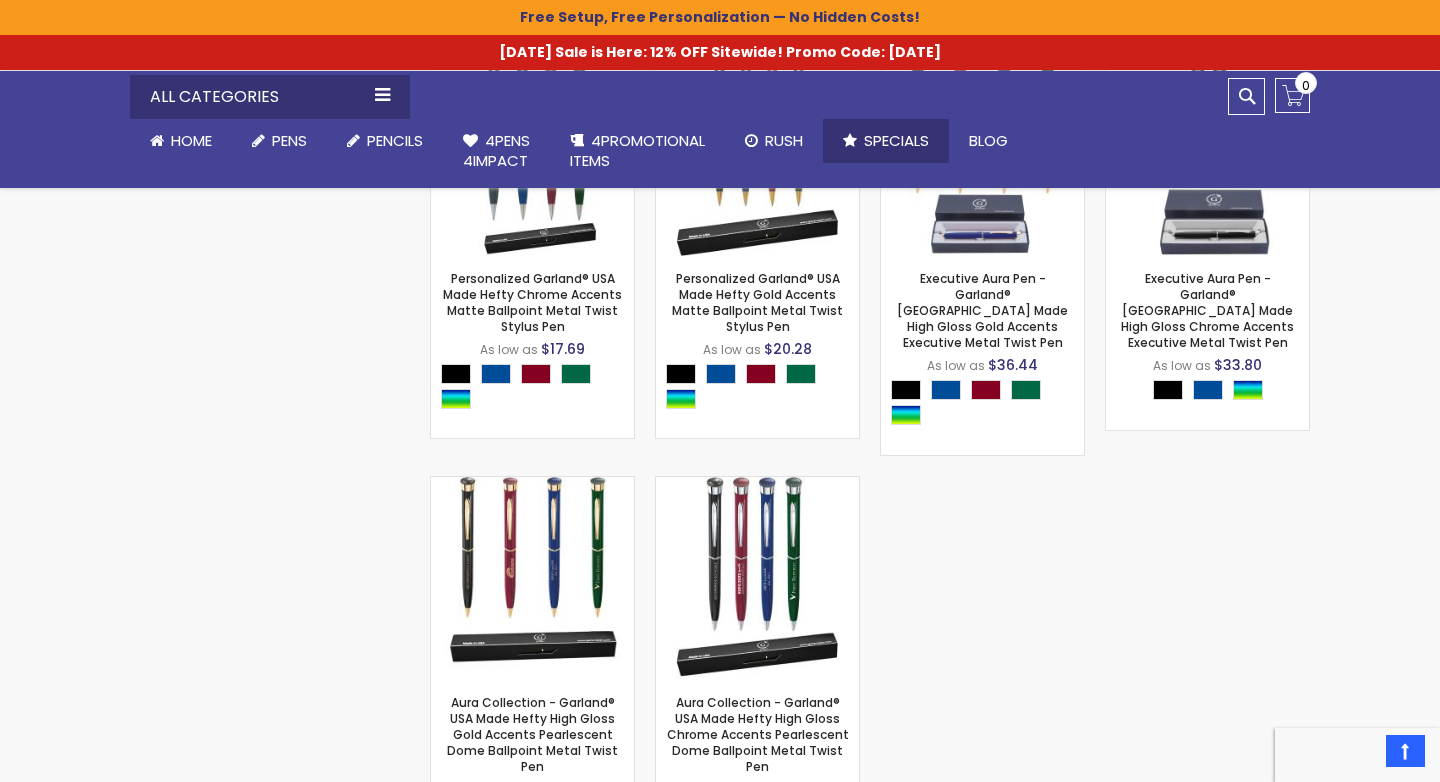 click on "Specials" at bounding box center [896, 140] 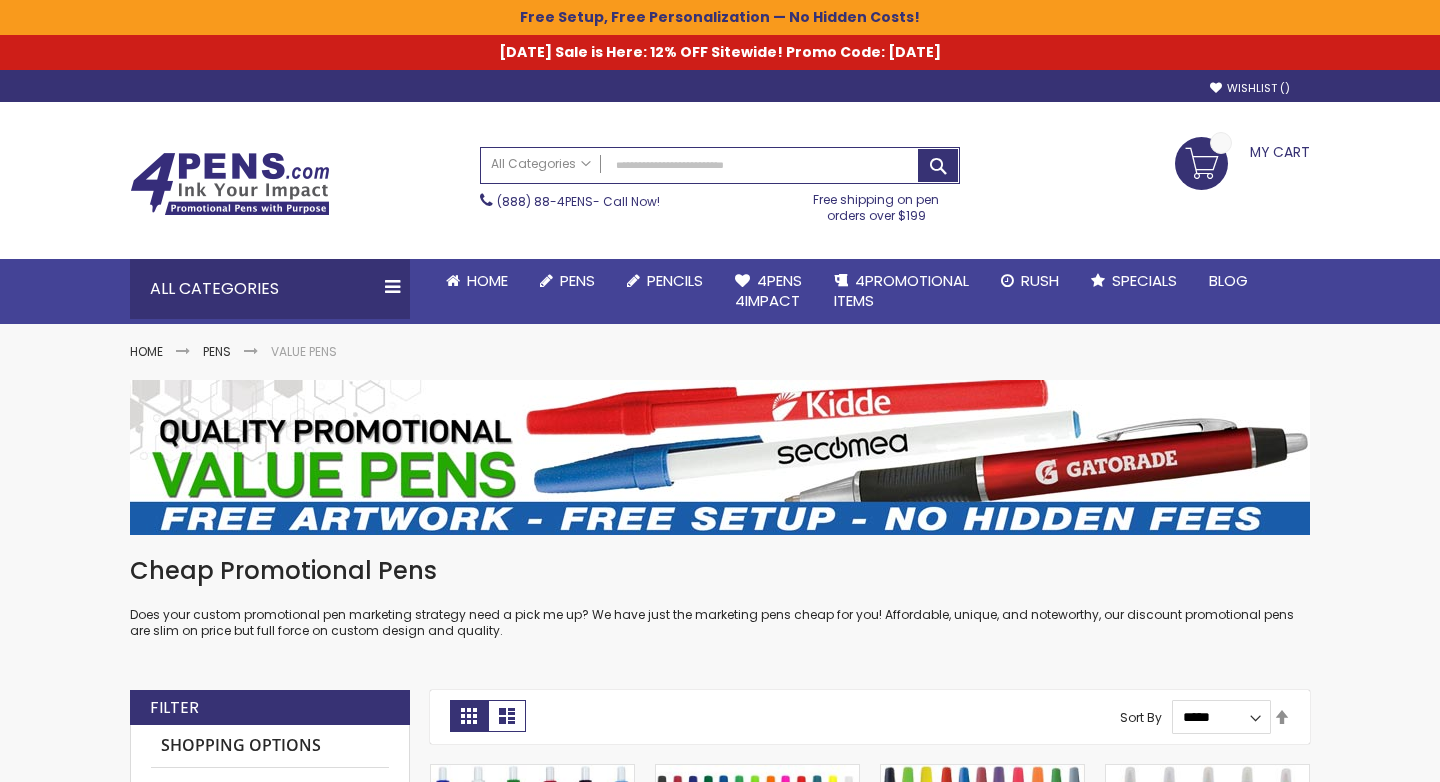 scroll, scrollTop: 0, scrollLeft: 0, axis: both 